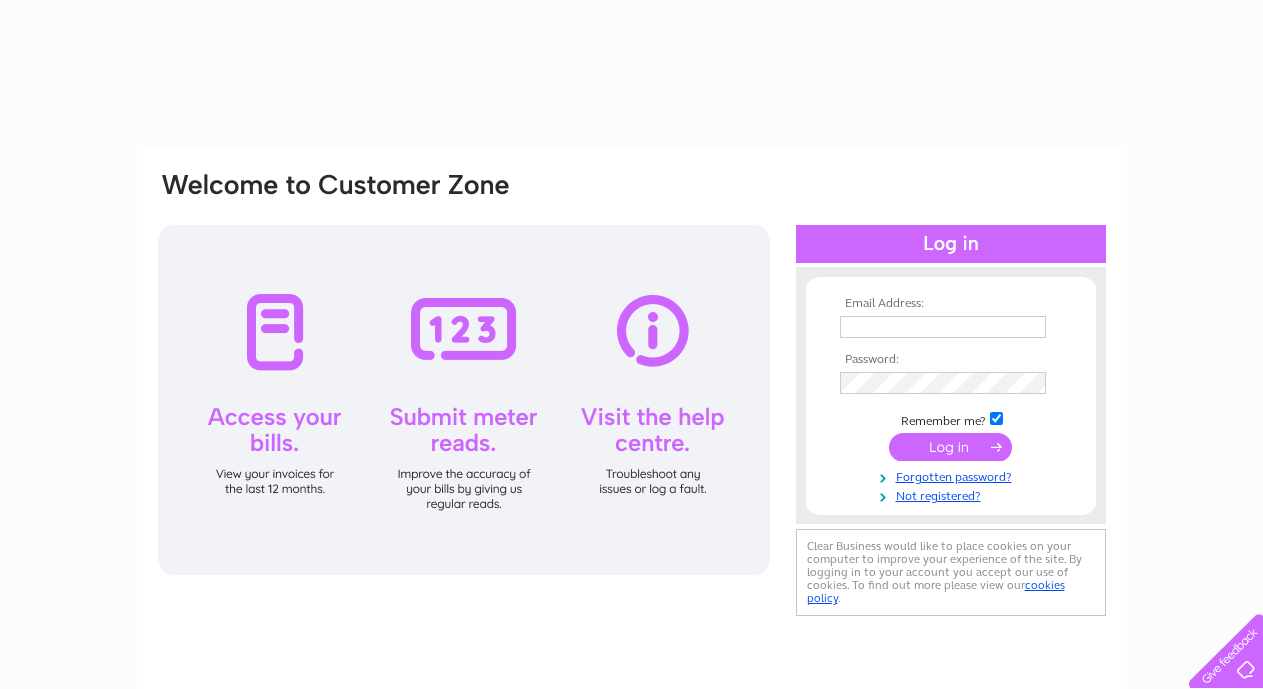 scroll, scrollTop: 0, scrollLeft: 0, axis: both 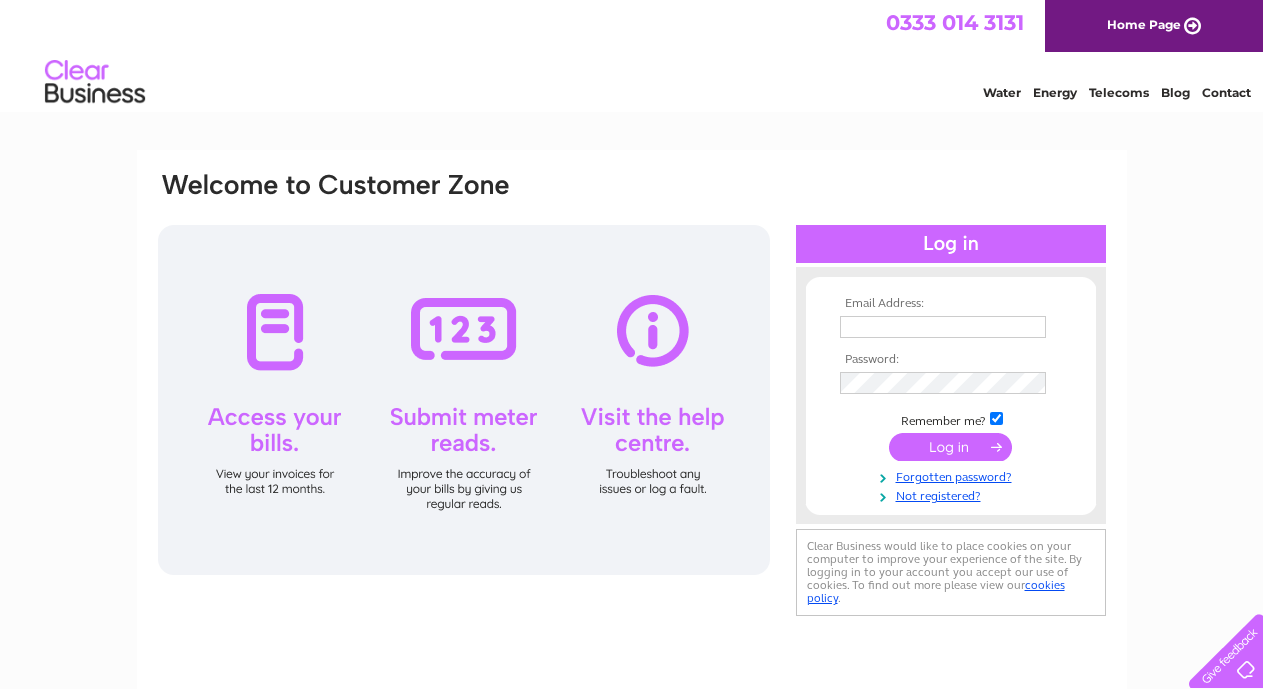 click at bounding box center (943, 327) 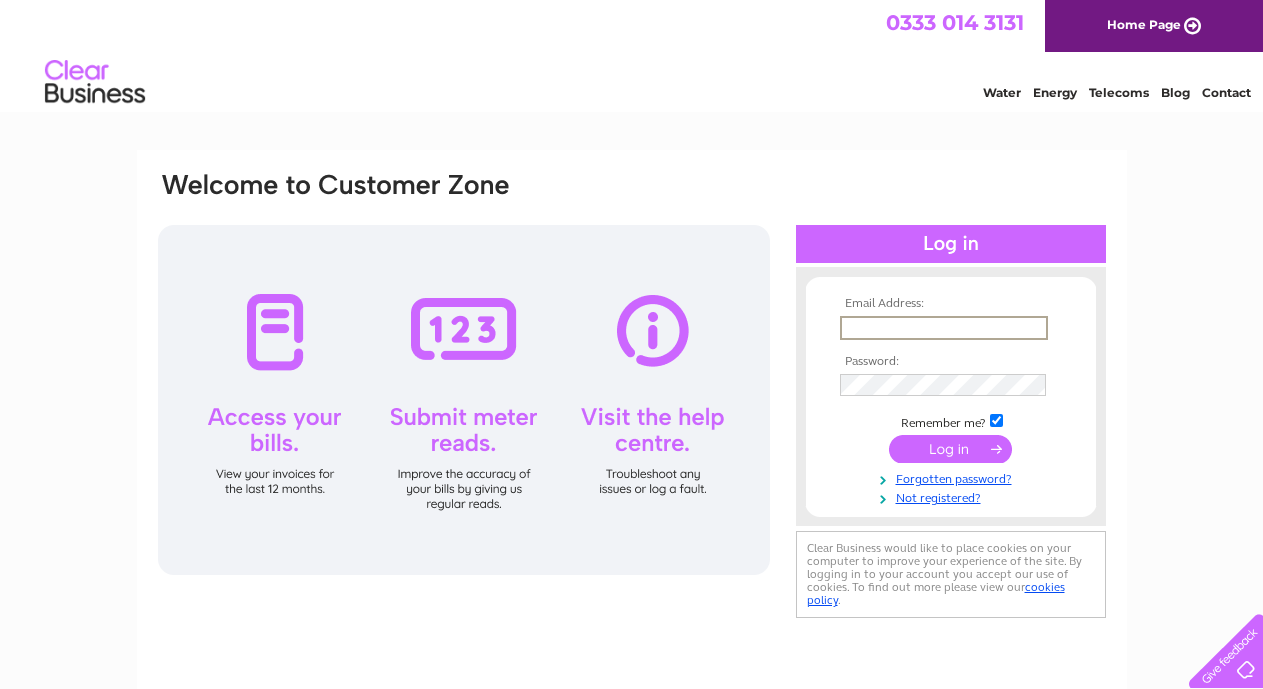 scroll, scrollTop: 0, scrollLeft: 0, axis: both 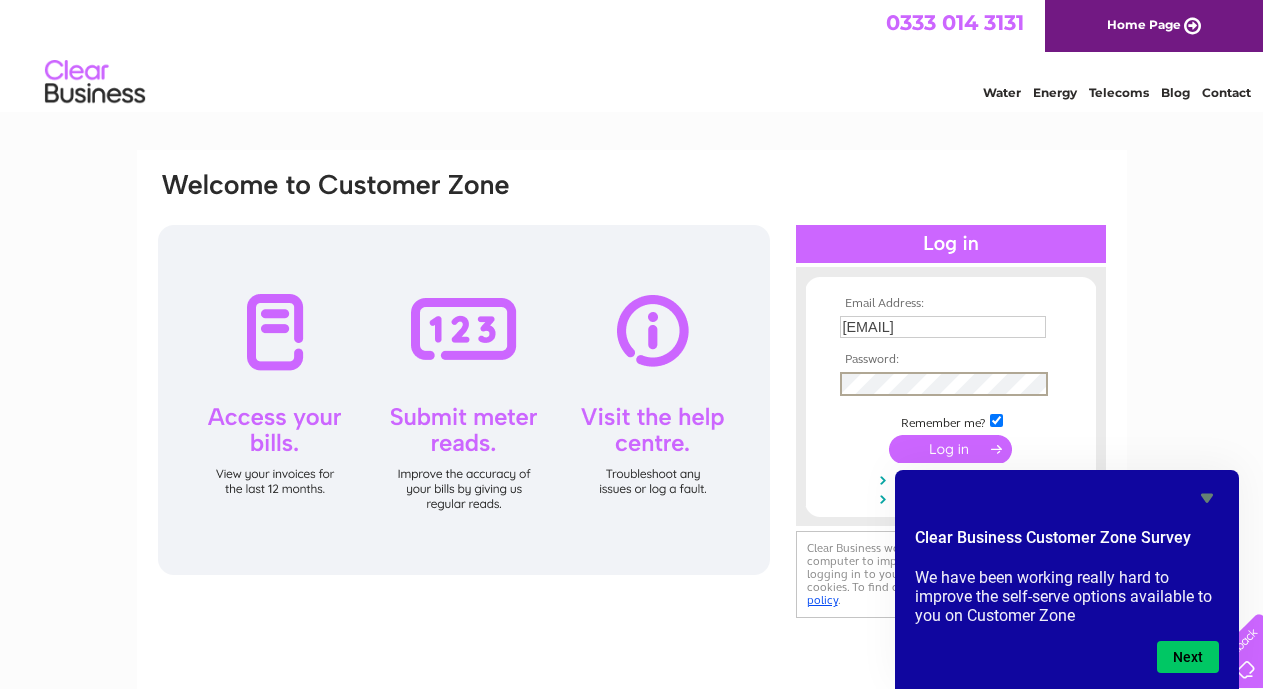 click on "wilcoxfm@gmail.com" at bounding box center (943, 327) 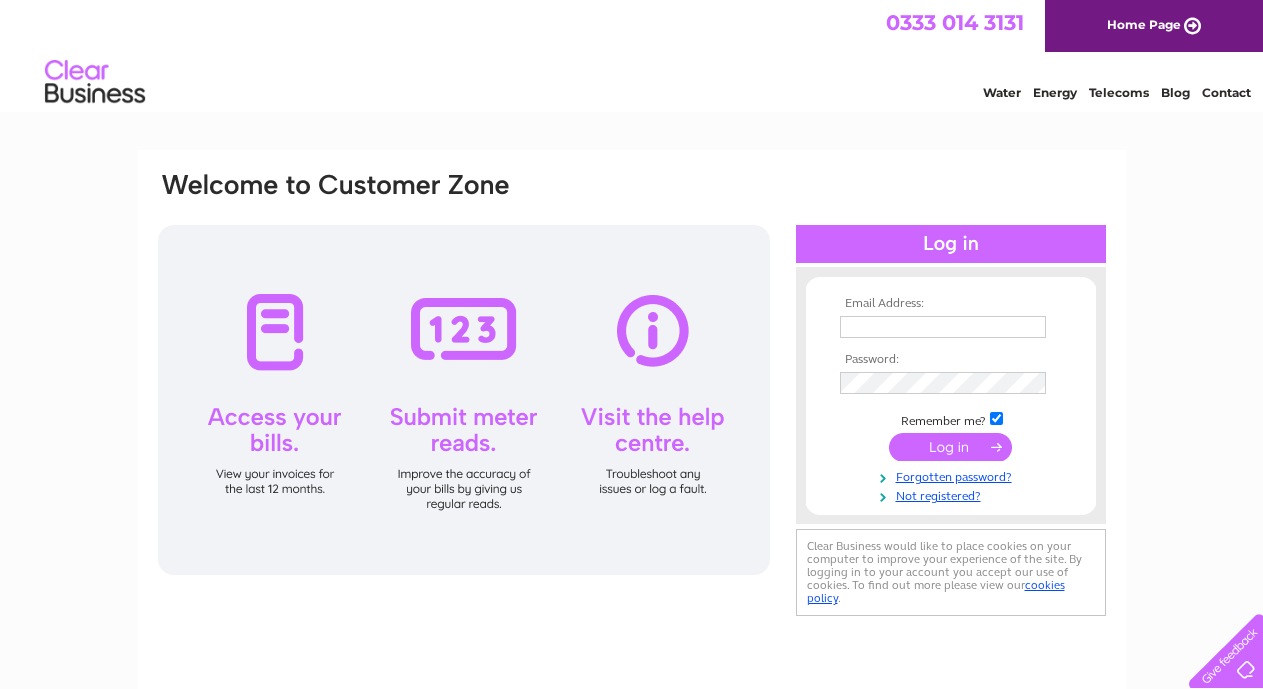 scroll, scrollTop: 0, scrollLeft: 0, axis: both 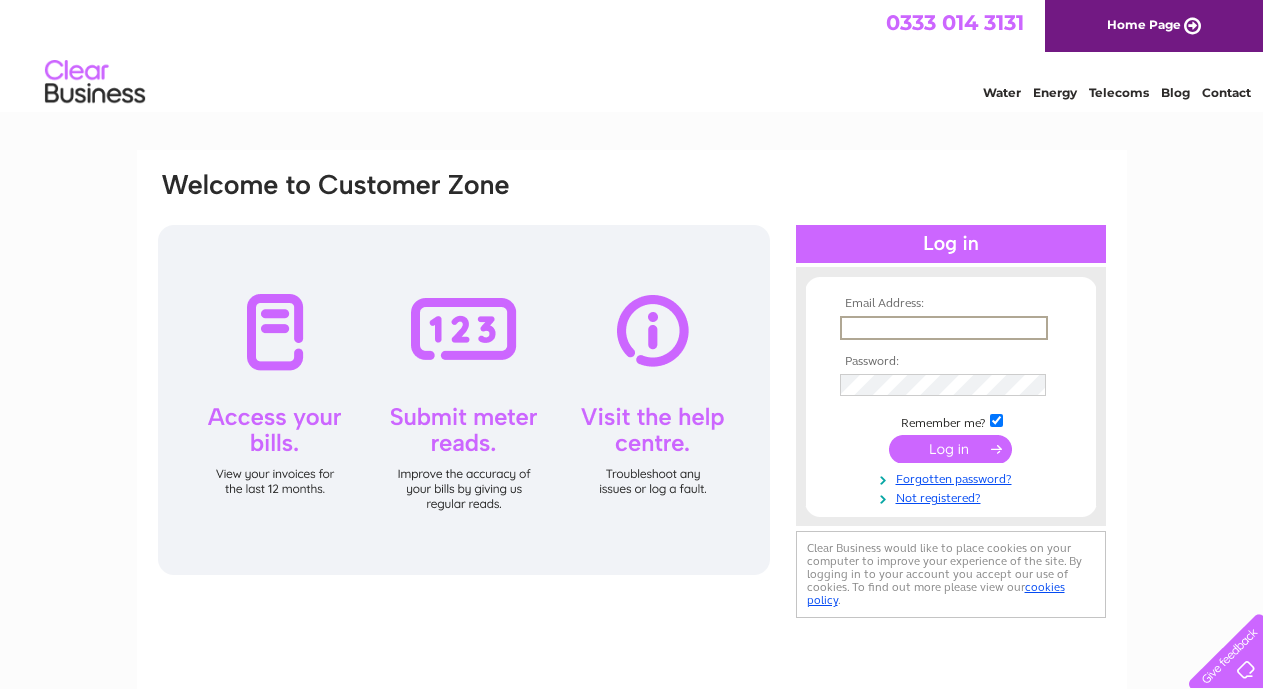 type on "[EMAIL]" 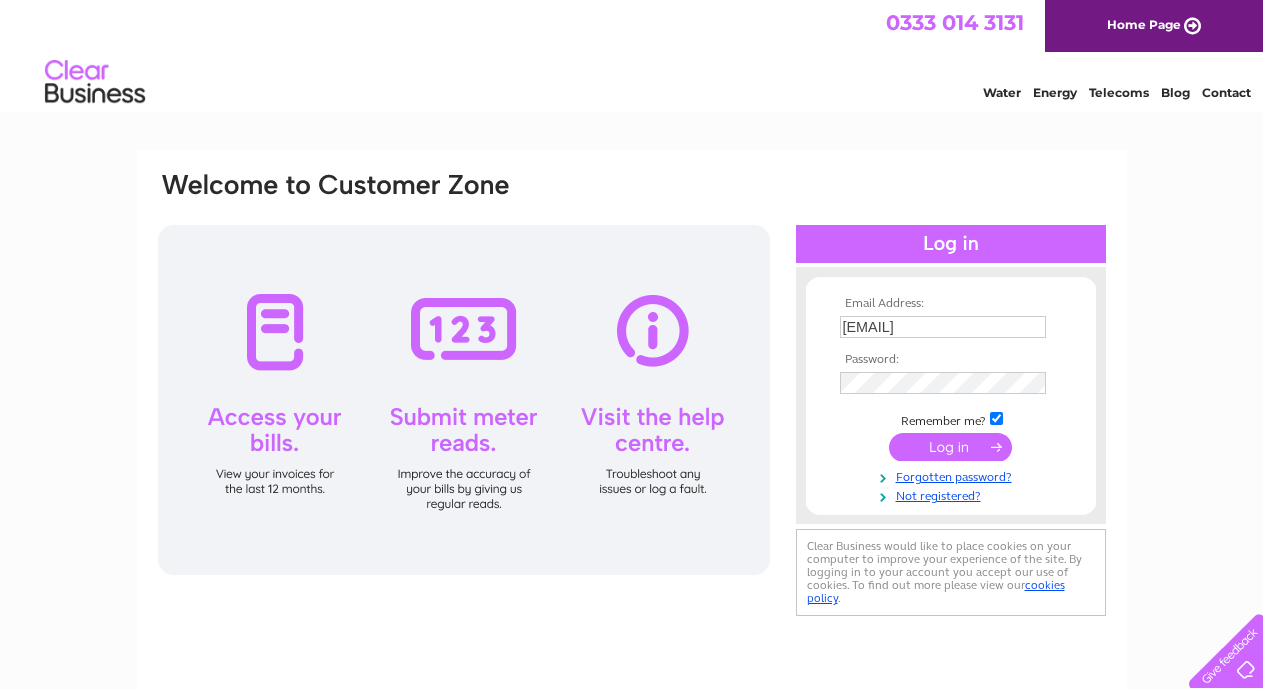click at bounding box center (950, 447) 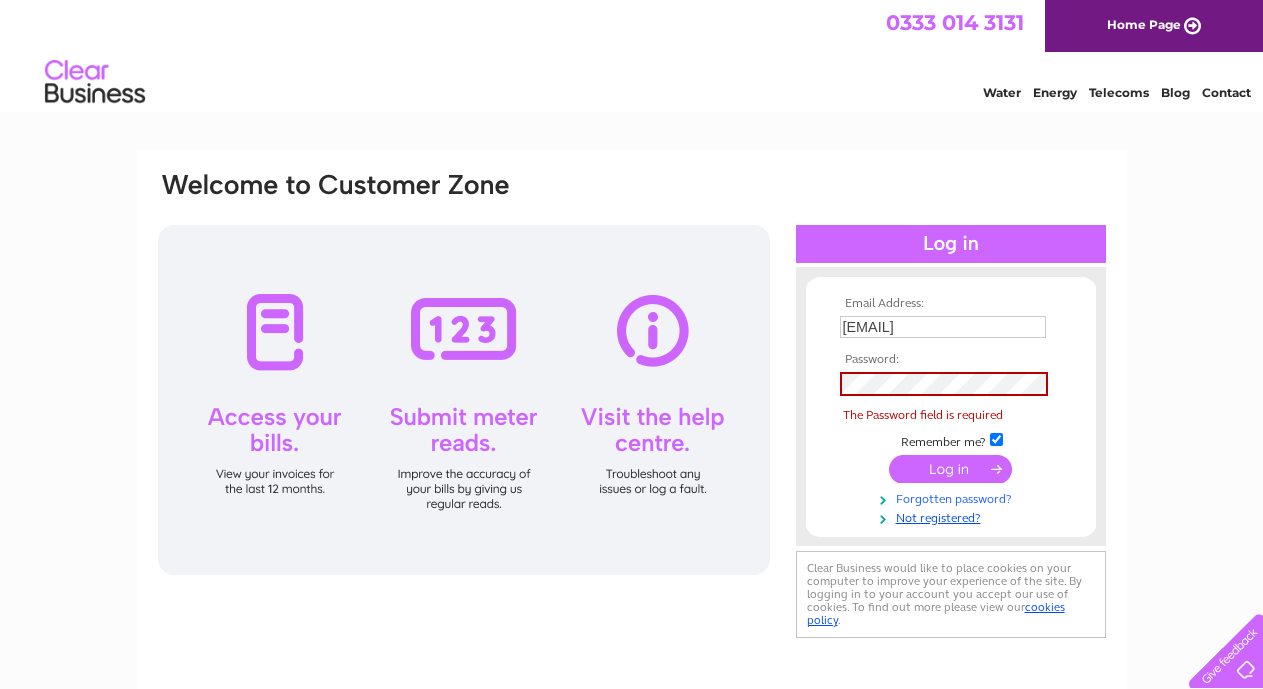 click on "Forgotten password?" at bounding box center (953, 497) 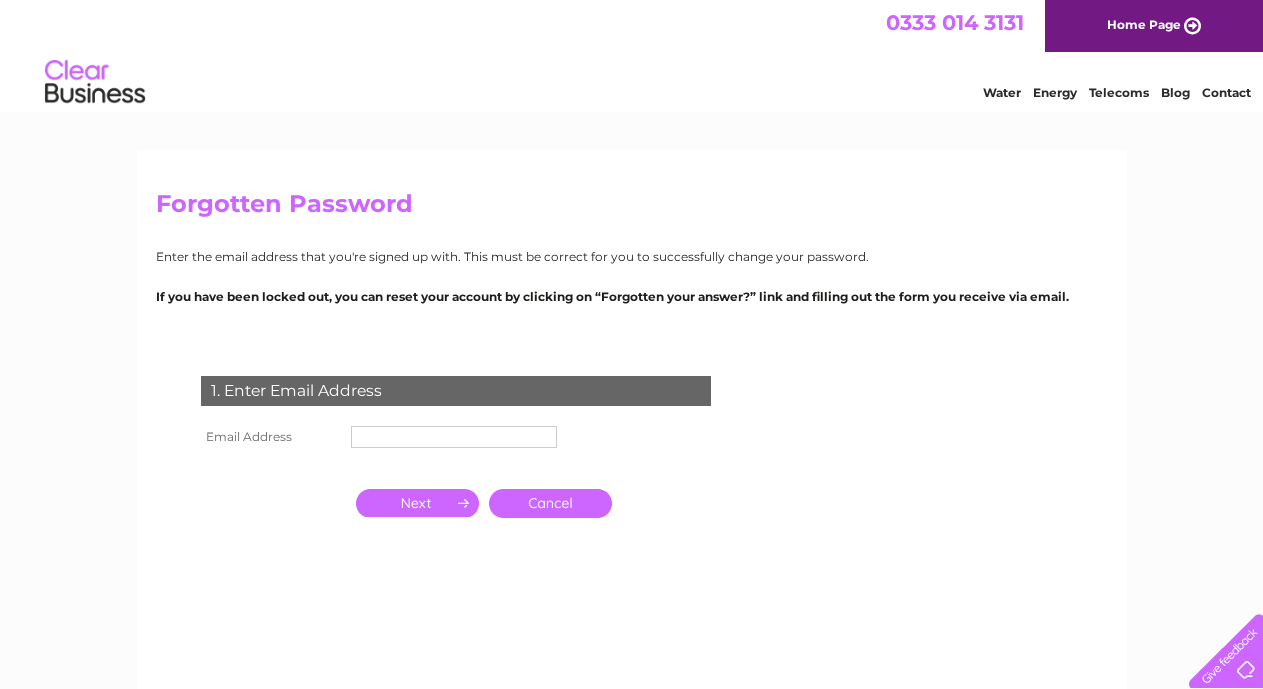 scroll, scrollTop: 0, scrollLeft: 0, axis: both 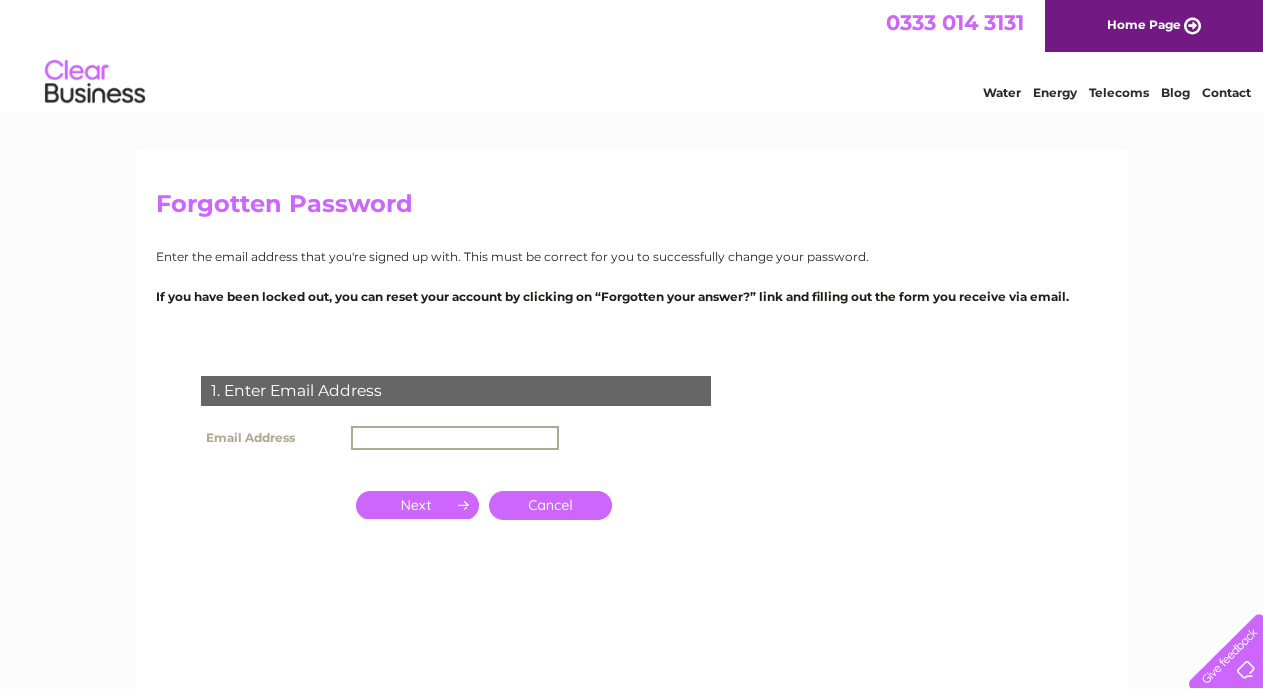 type on "[EMAIL]" 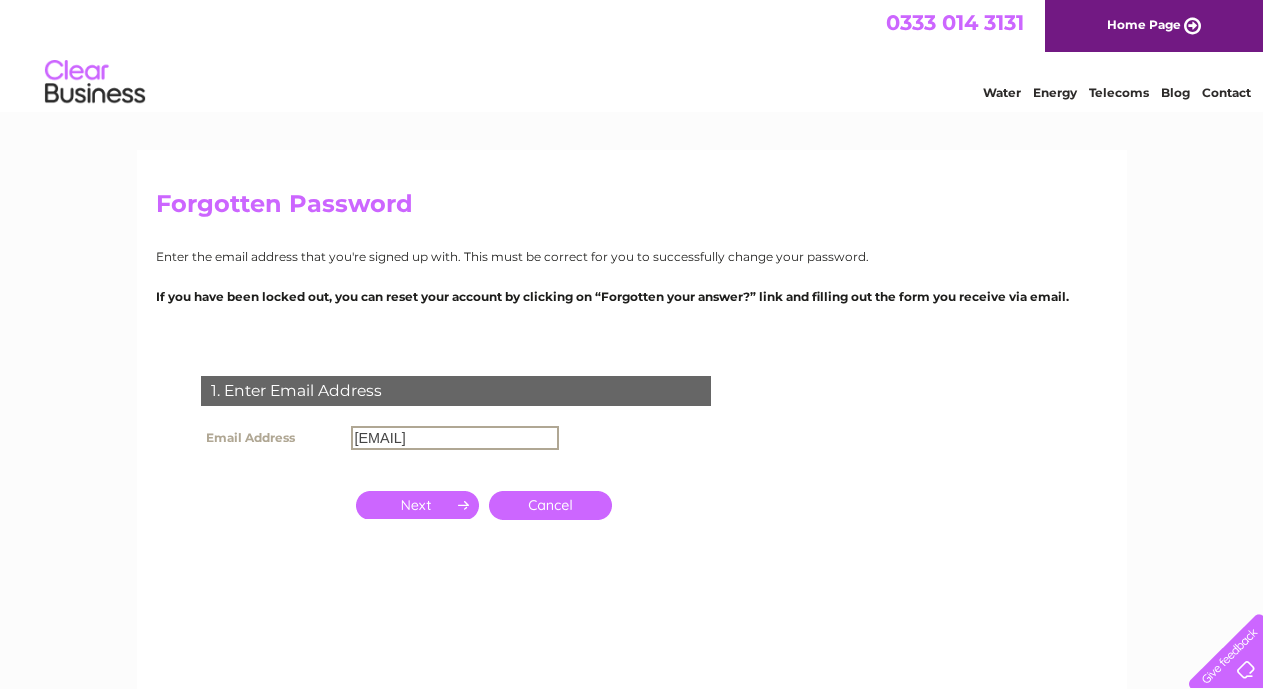 click at bounding box center [417, 505] 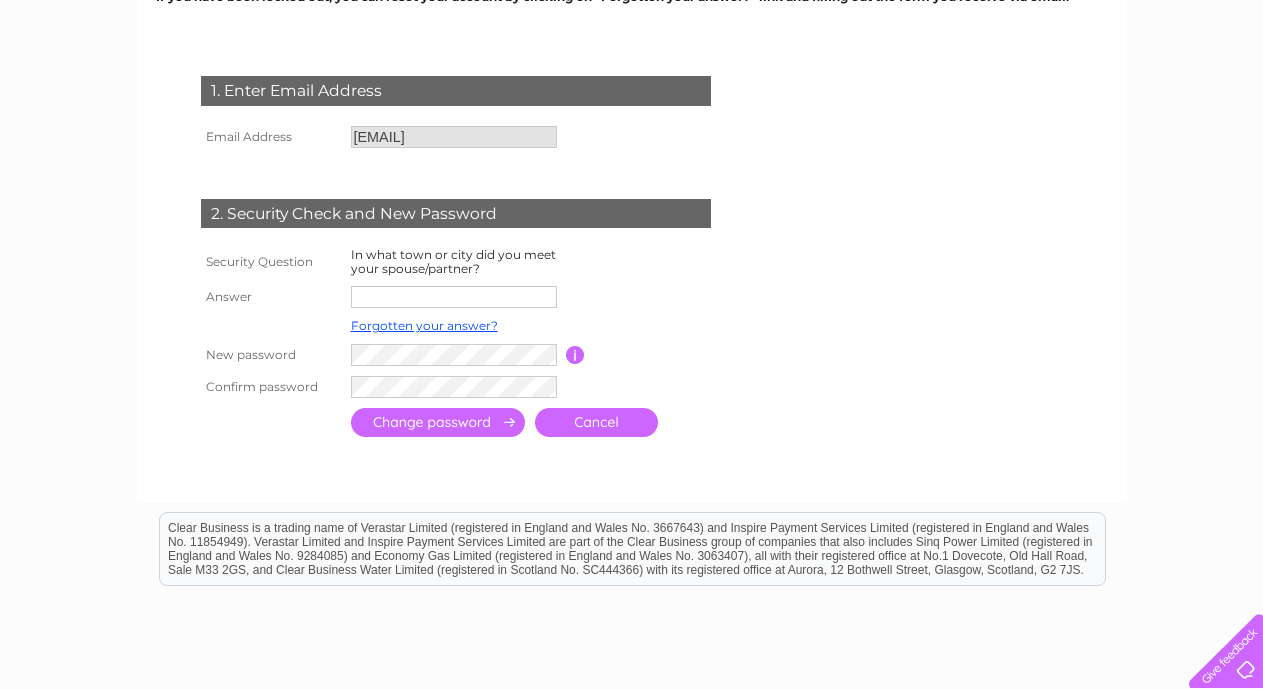 scroll, scrollTop: 320, scrollLeft: 0, axis: vertical 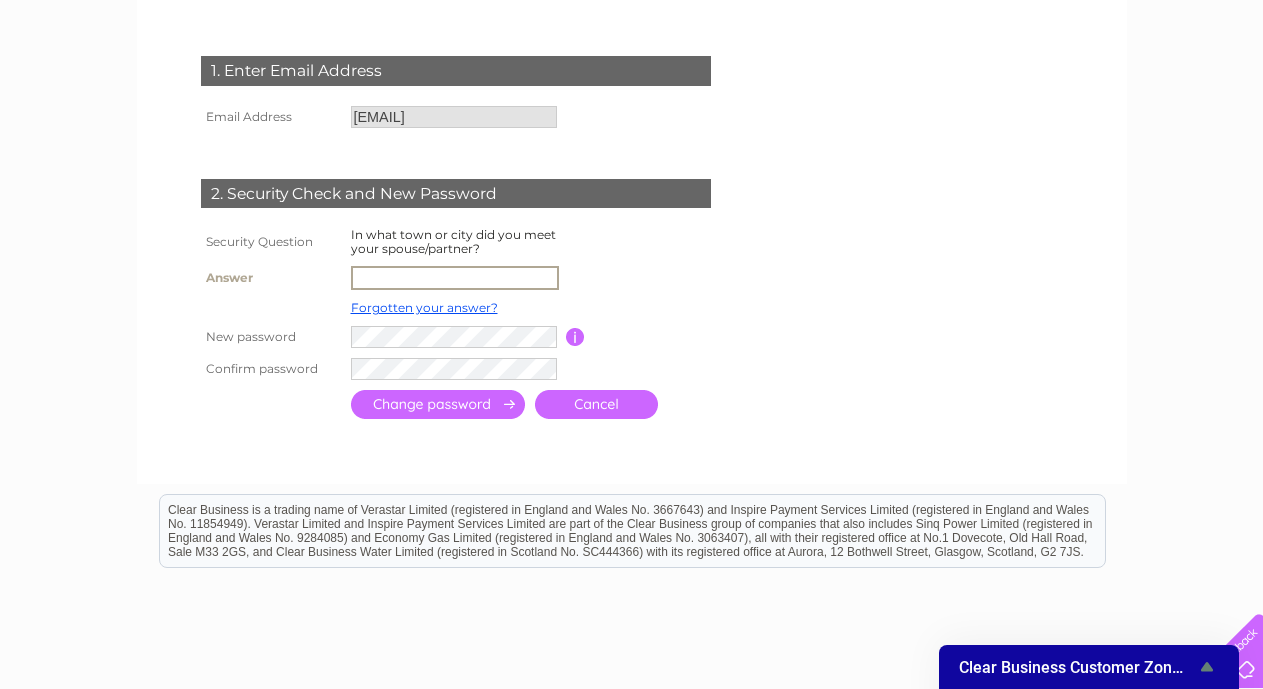 click at bounding box center [455, 278] 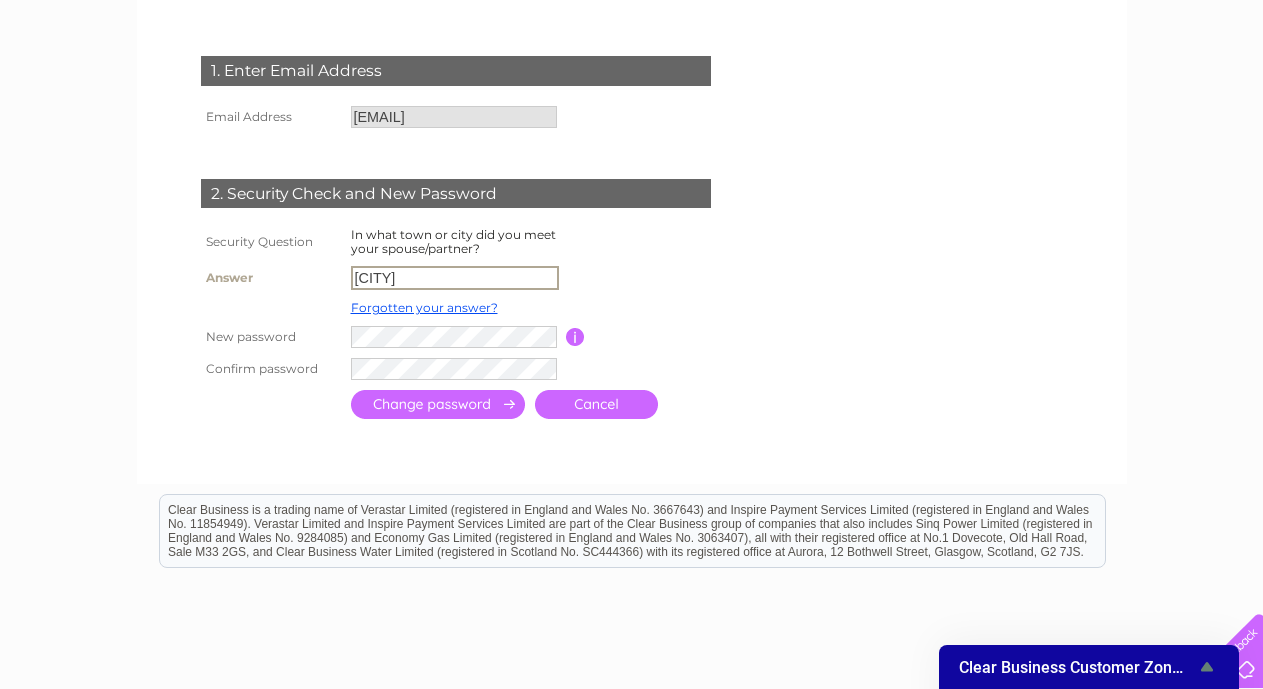 type on "Cirencester" 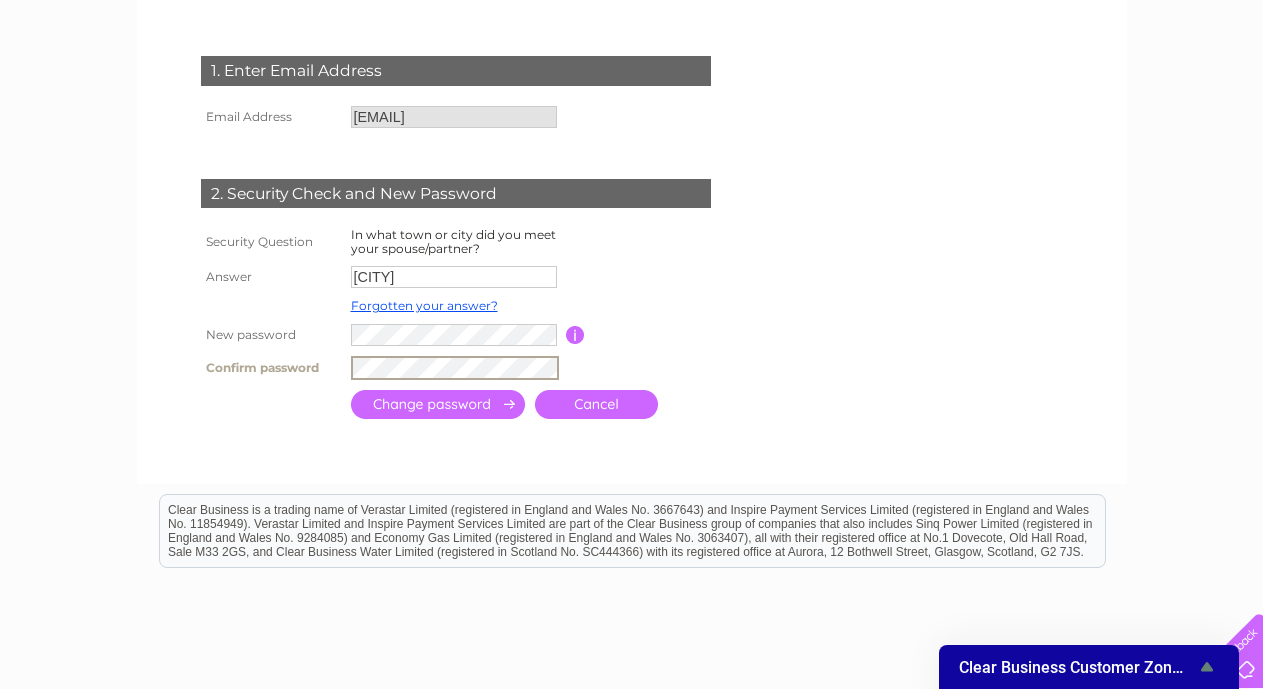 click at bounding box center (438, 404) 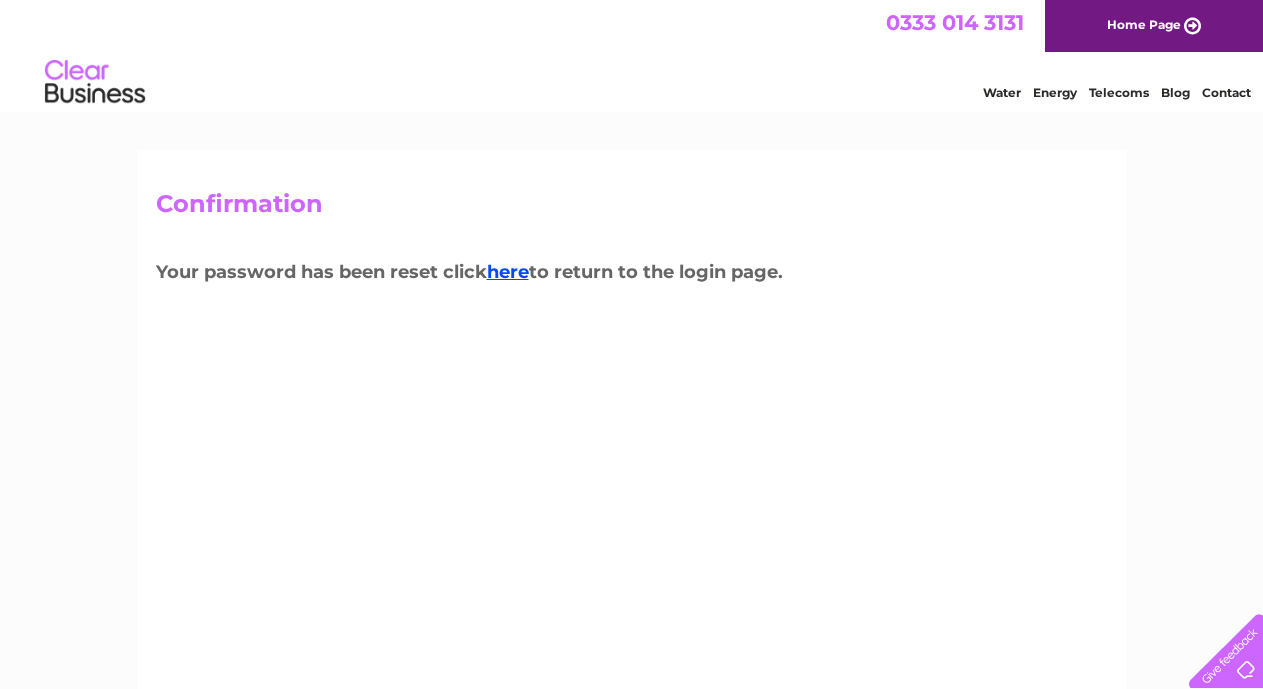 scroll, scrollTop: 0, scrollLeft: 0, axis: both 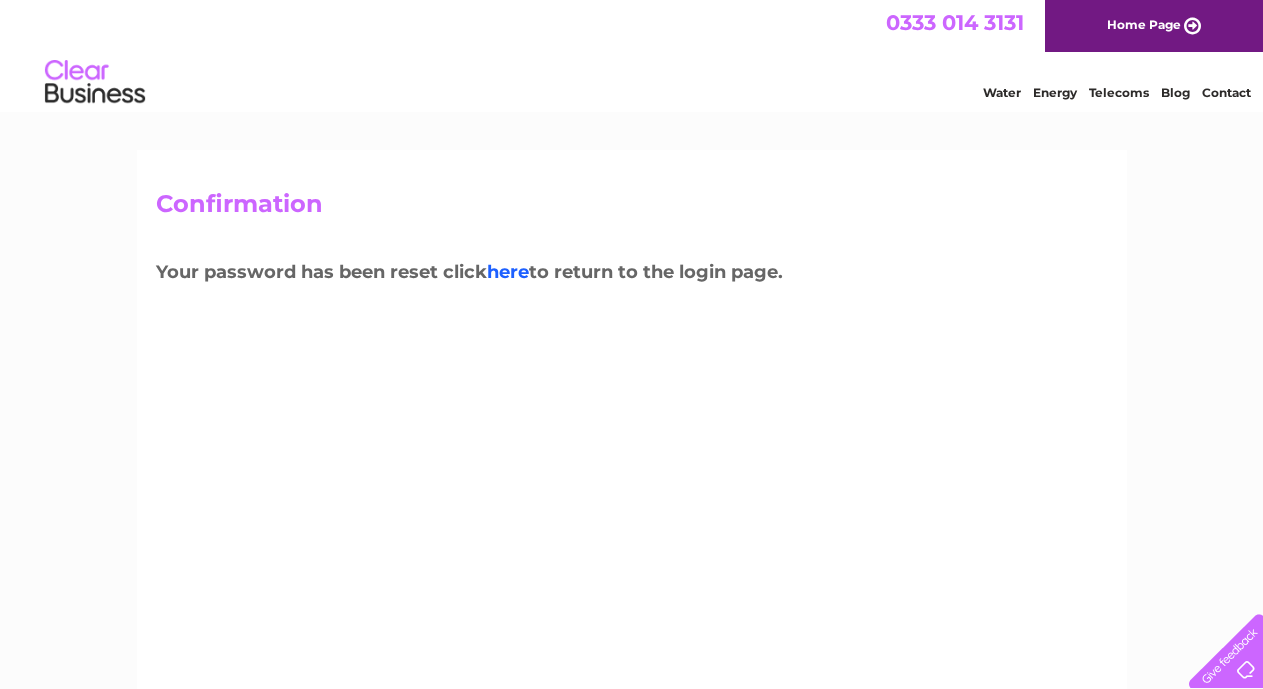 click on "here" at bounding box center (508, 272) 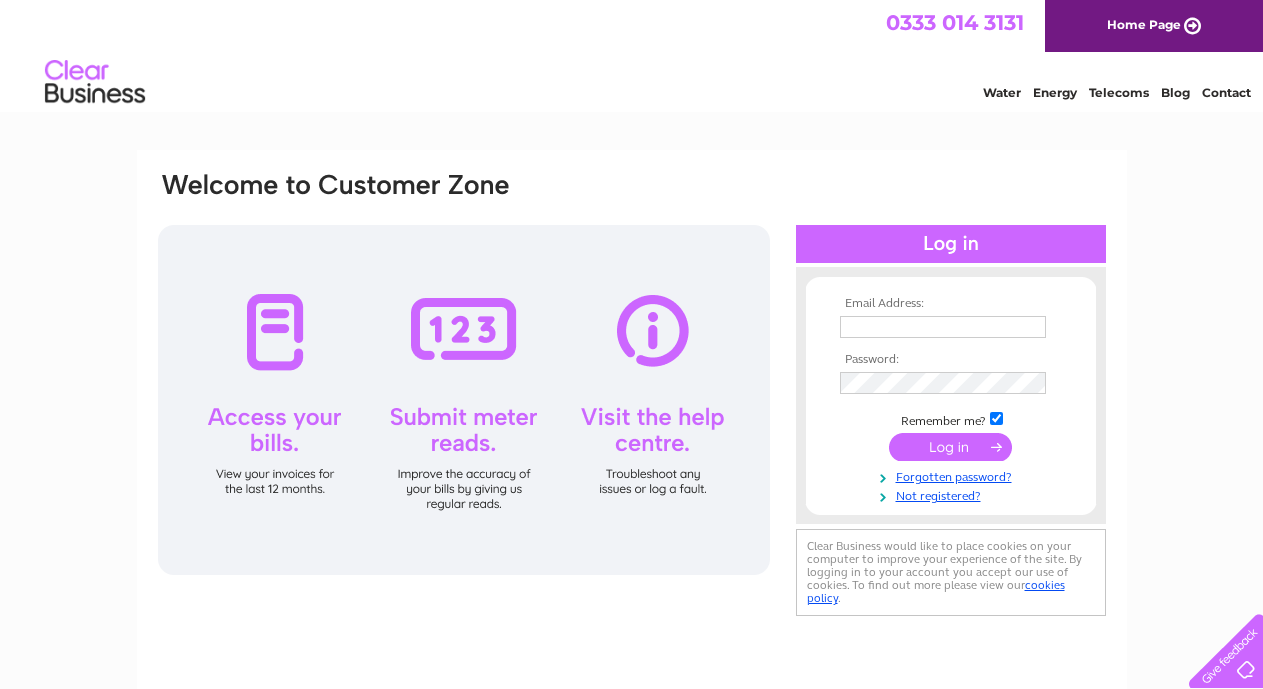 scroll, scrollTop: 0, scrollLeft: 0, axis: both 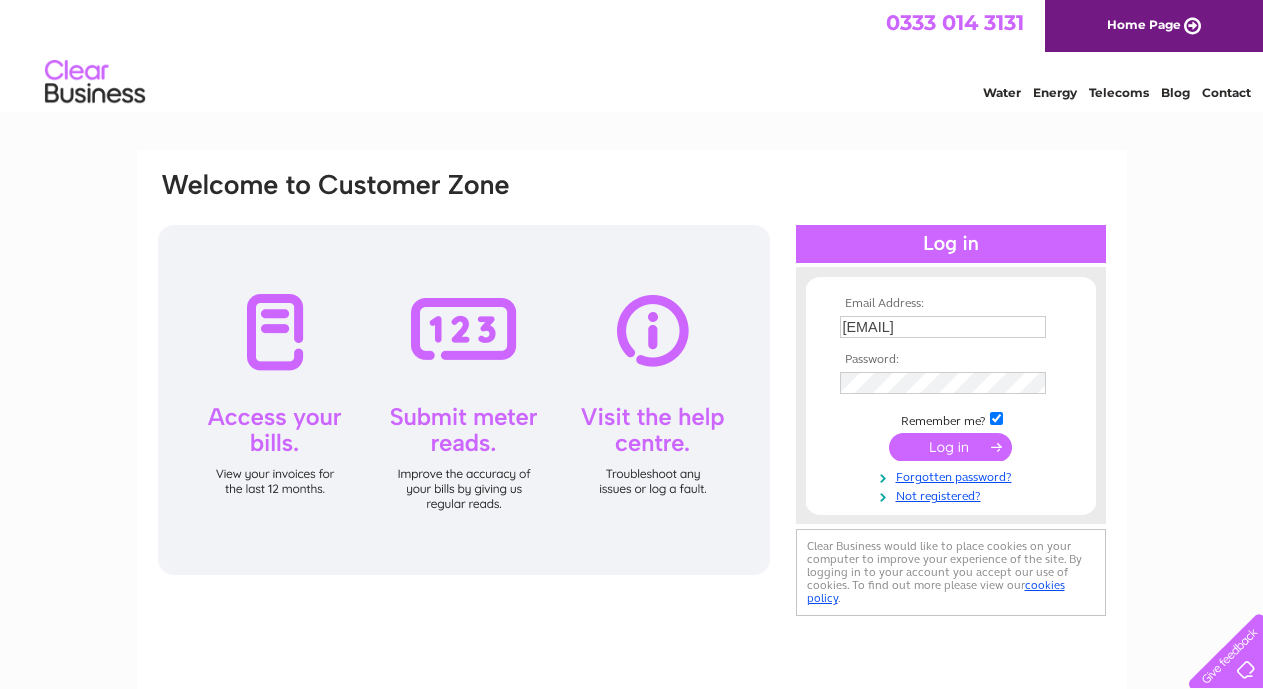 click at bounding box center [950, 447] 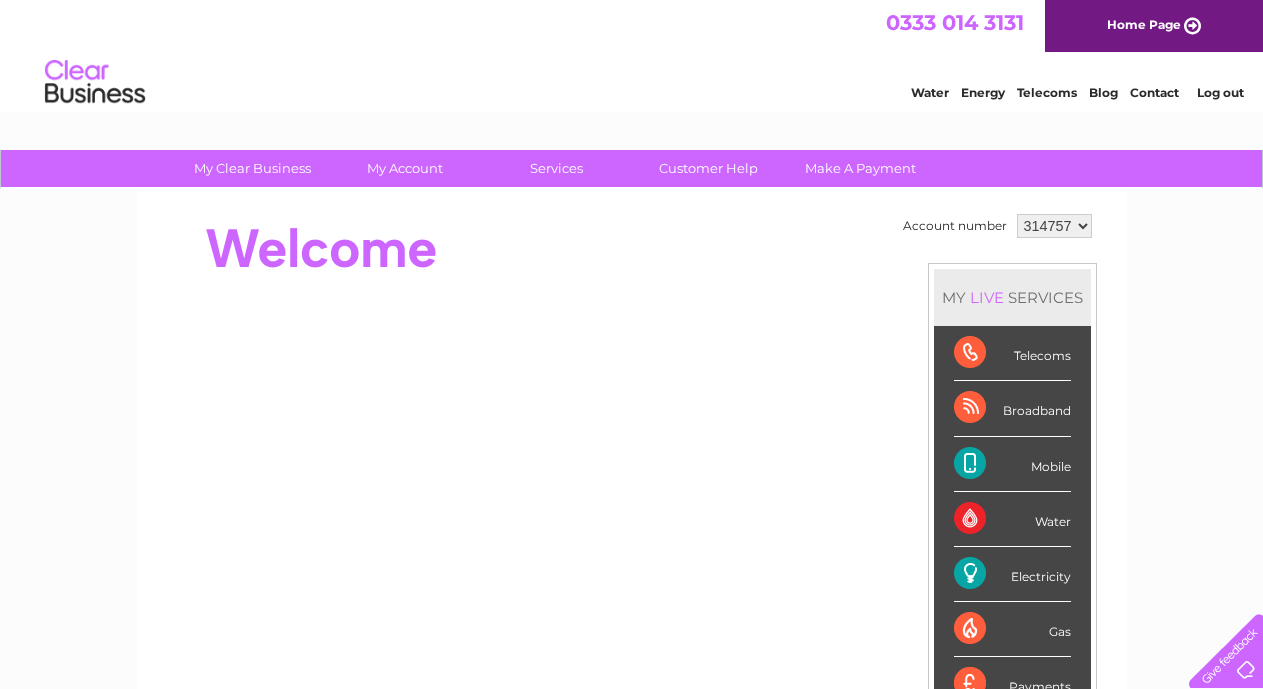 scroll, scrollTop: 0, scrollLeft: 0, axis: both 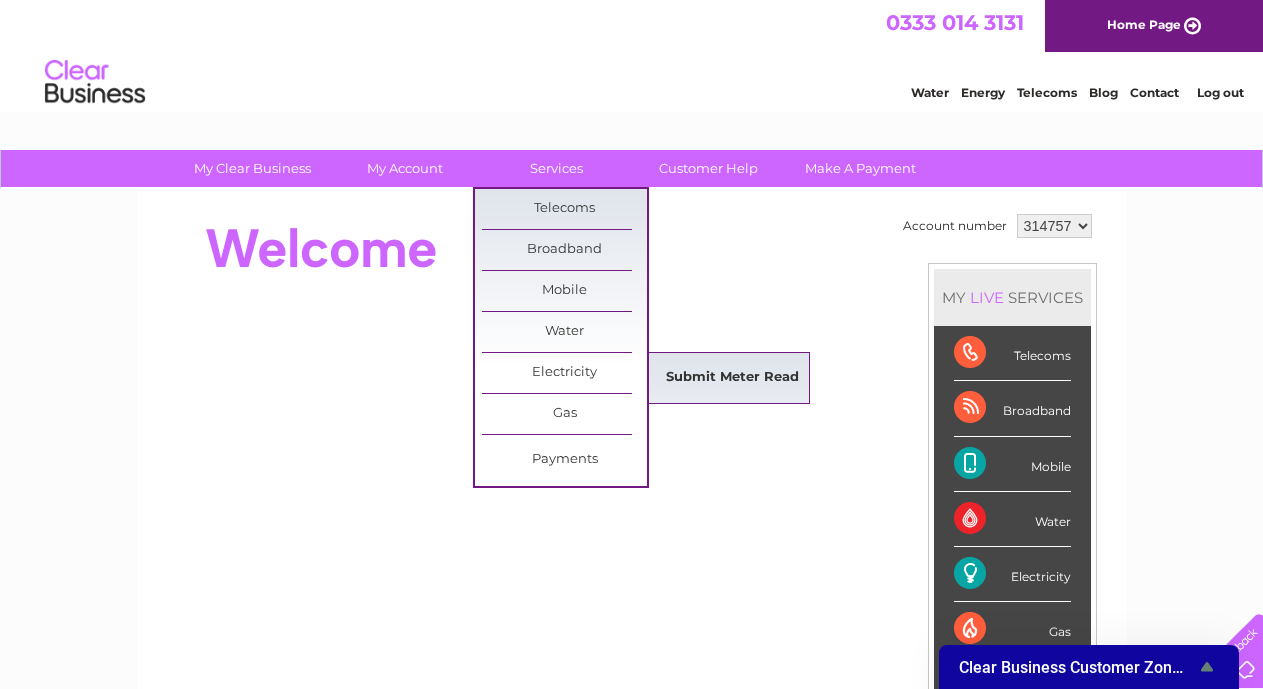 click on "Submit Meter Read" at bounding box center [732, 378] 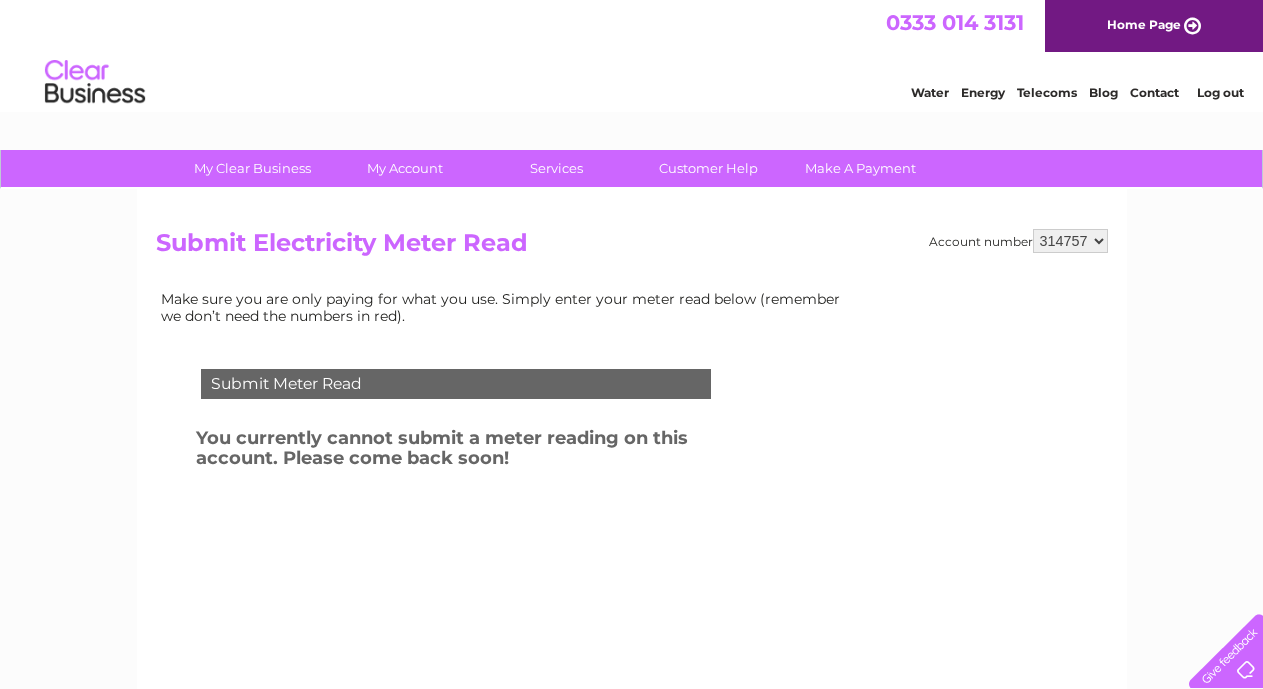 scroll, scrollTop: 0, scrollLeft: 0, axis: both 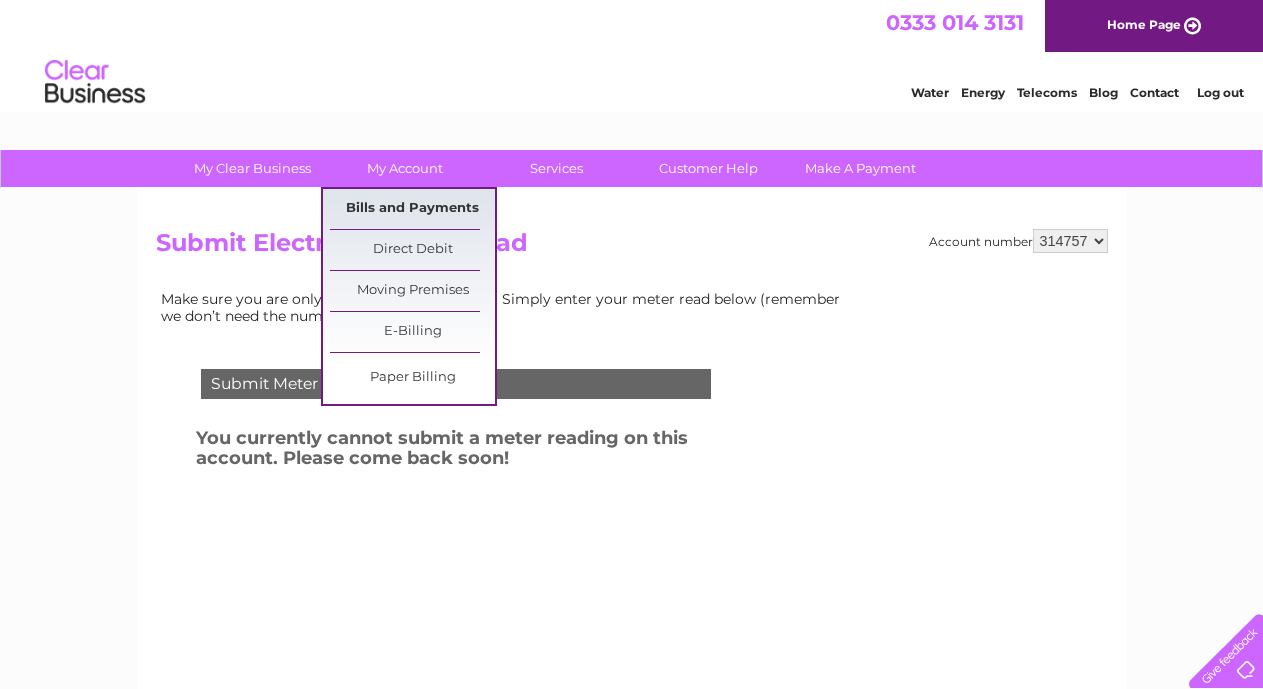 click on "Bills and Payments" at bounding box center [412, 209] 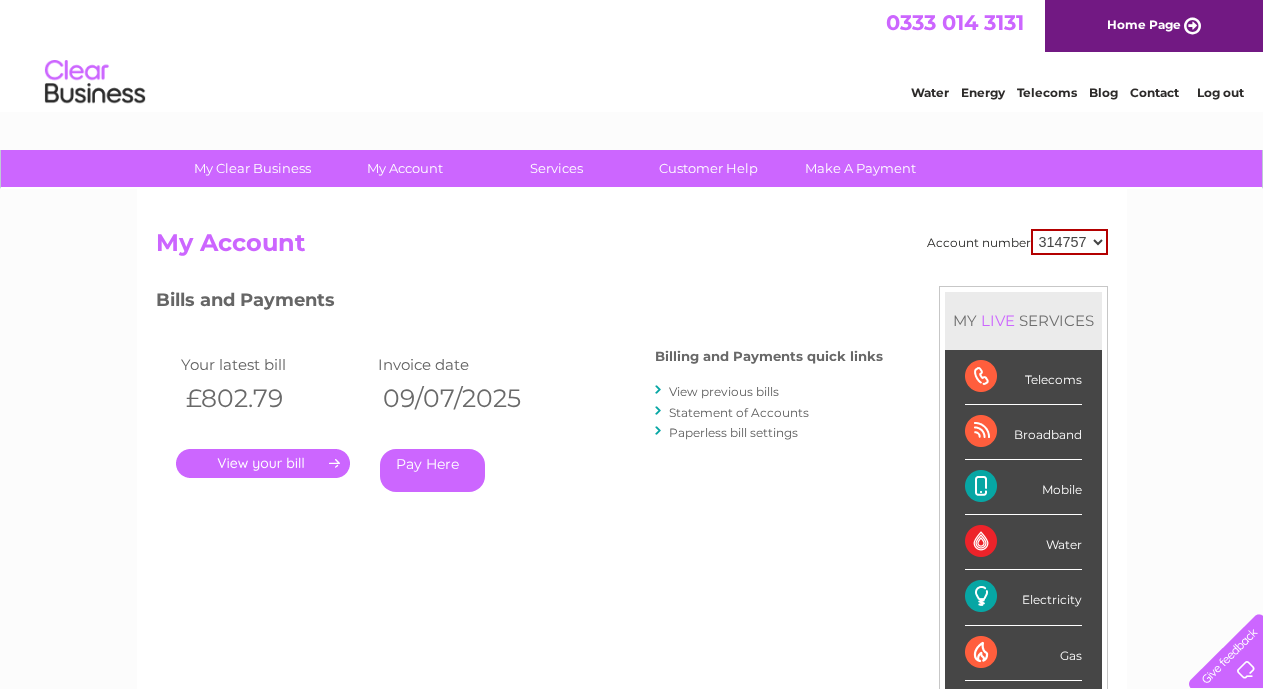 scroll, scrollTop: 0, scrollLeft: 0, axis: both 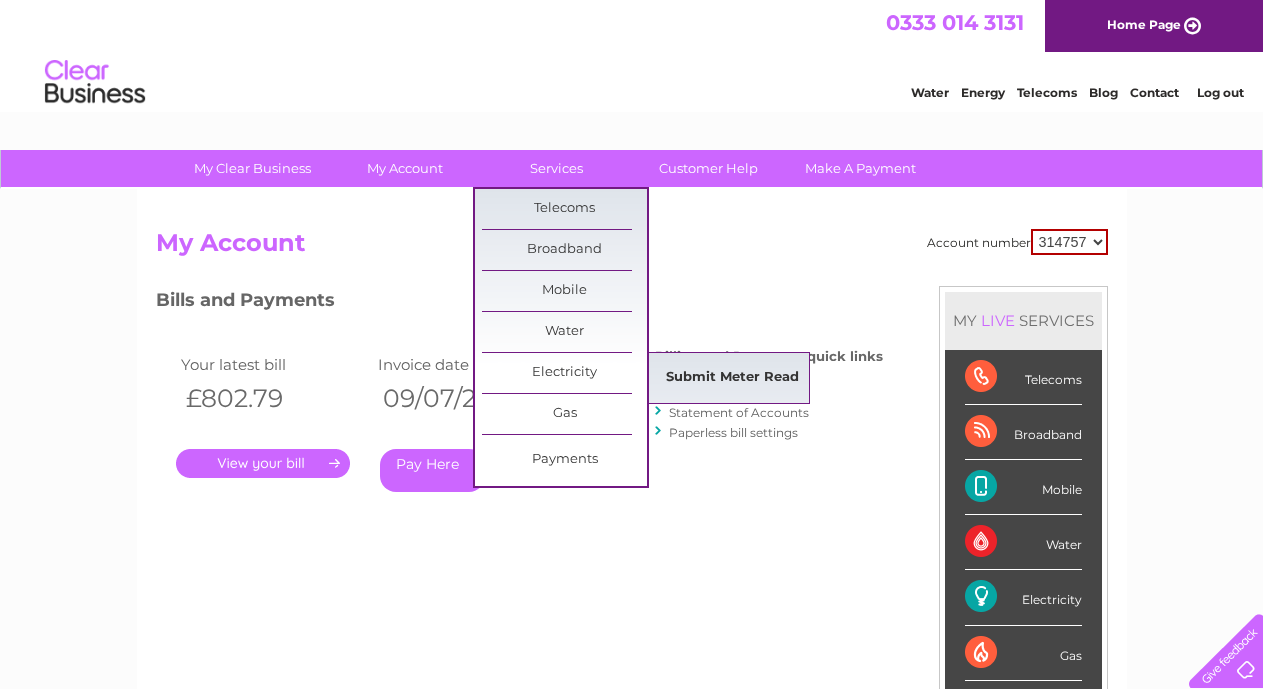 click on "Submit Meter Read" at bounding box center [732, 378] 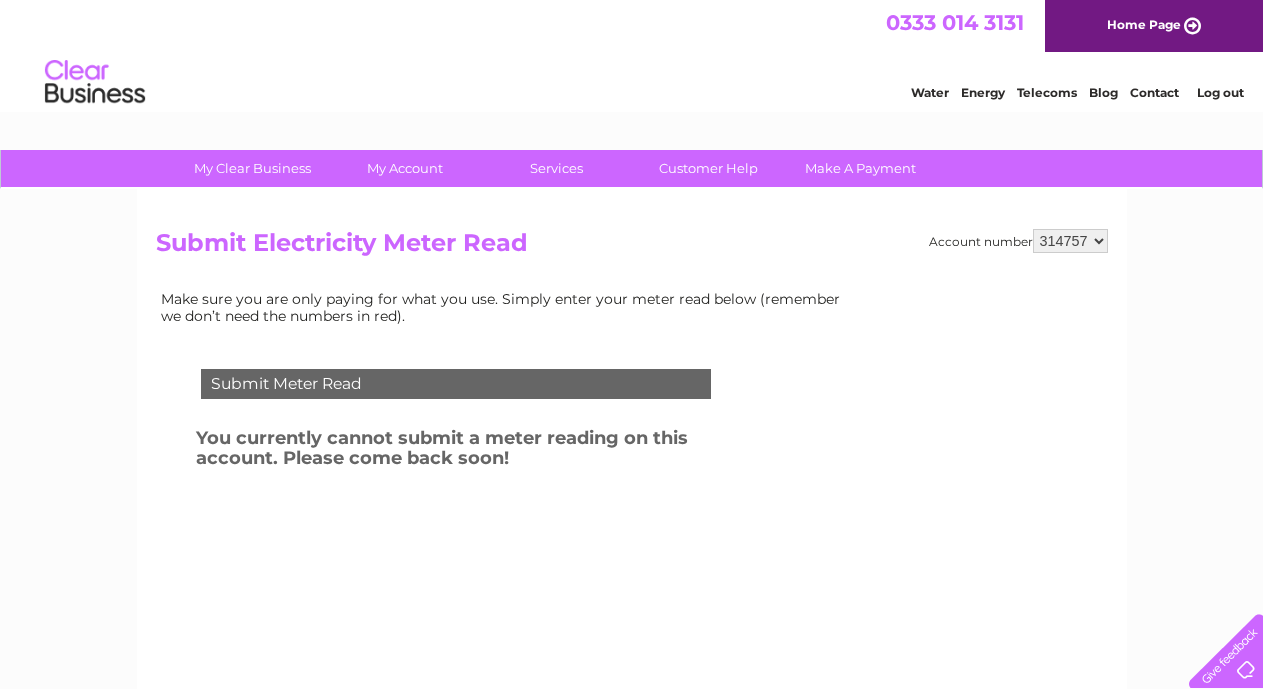 scroll, scrollTop: 0, scrollLeft: 0, axis: both 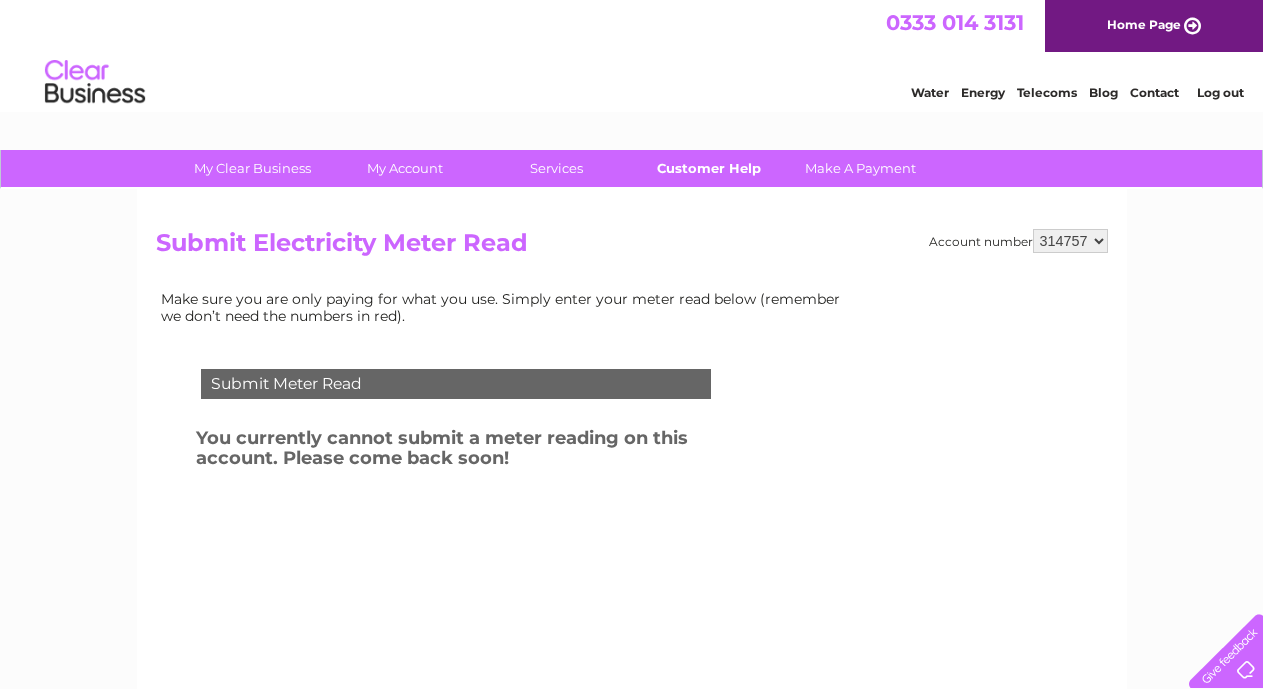 click on "Customer Help" at bounding box center (708, 168) 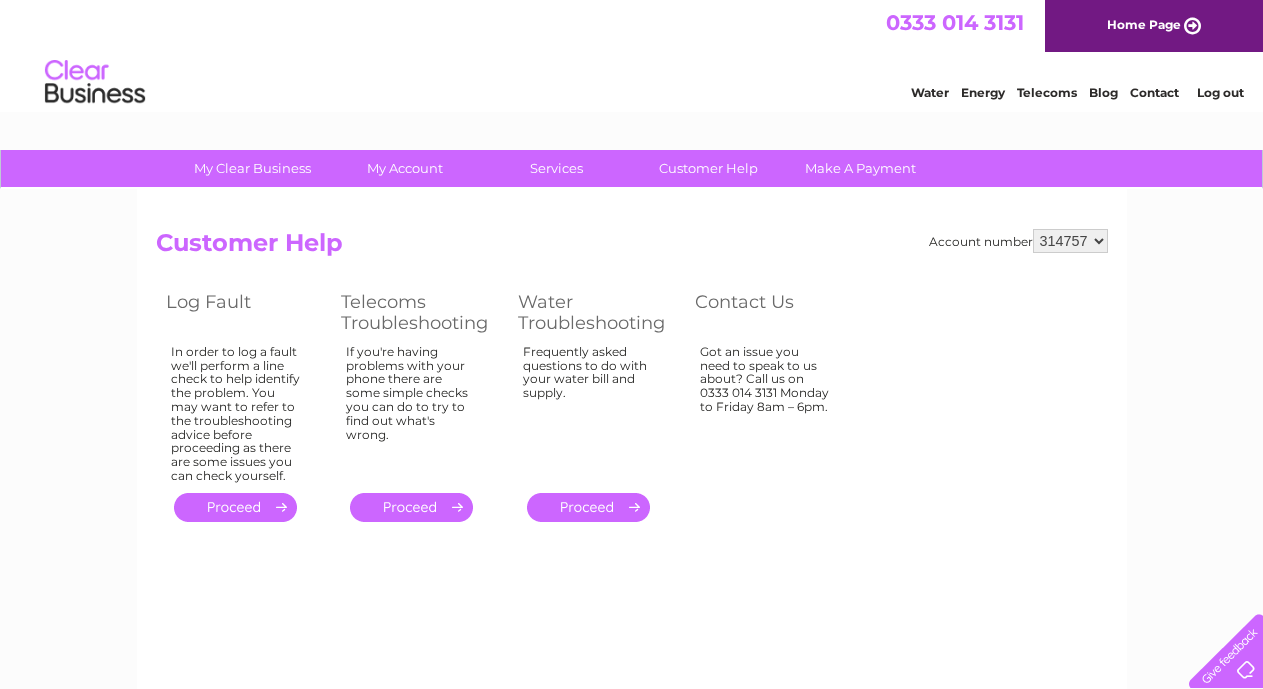 scroll, scrollTop: 0, scrollLeft: 0, axis: both 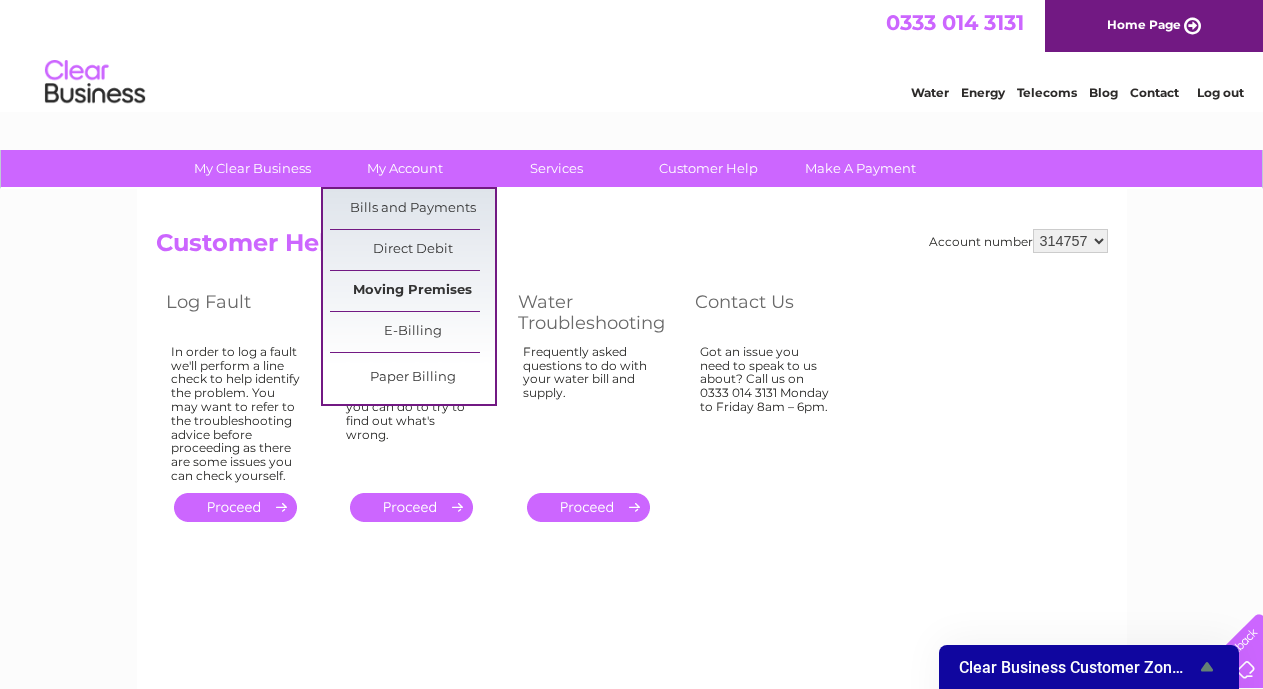 click on "Moving Premises" at bounding box center (412, 291) 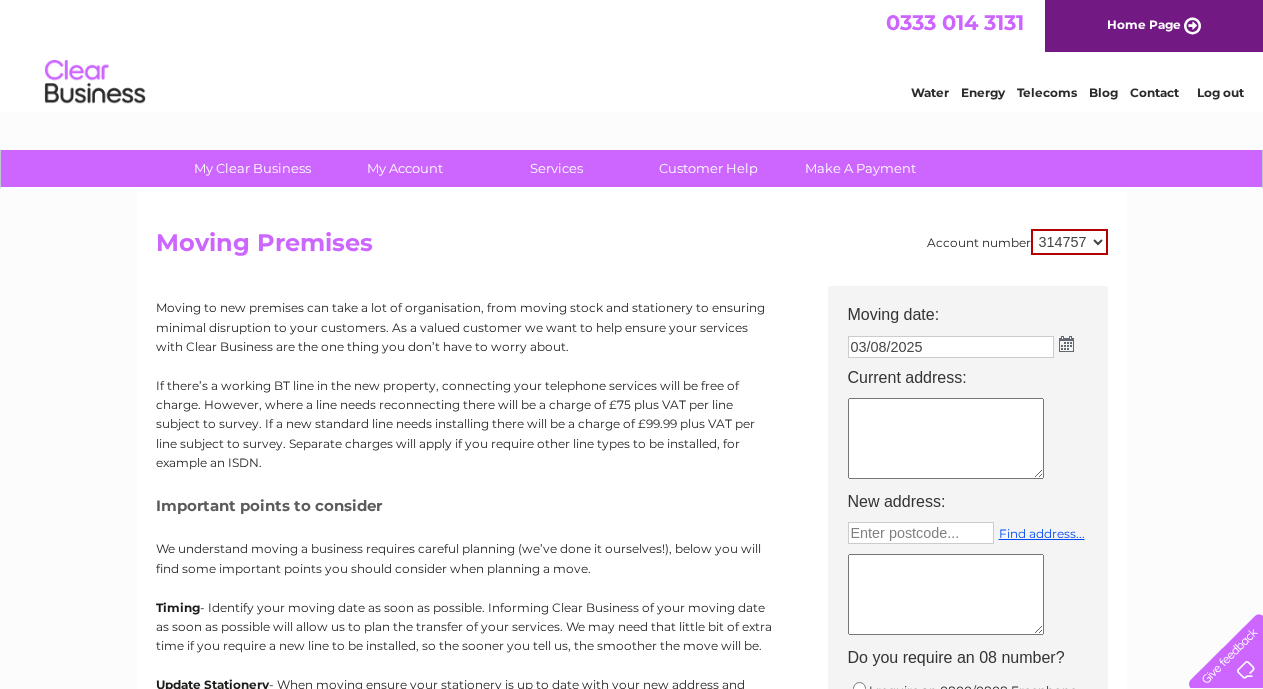 scroll, scrollTop: 0, scrollLeft: 0, axis: both 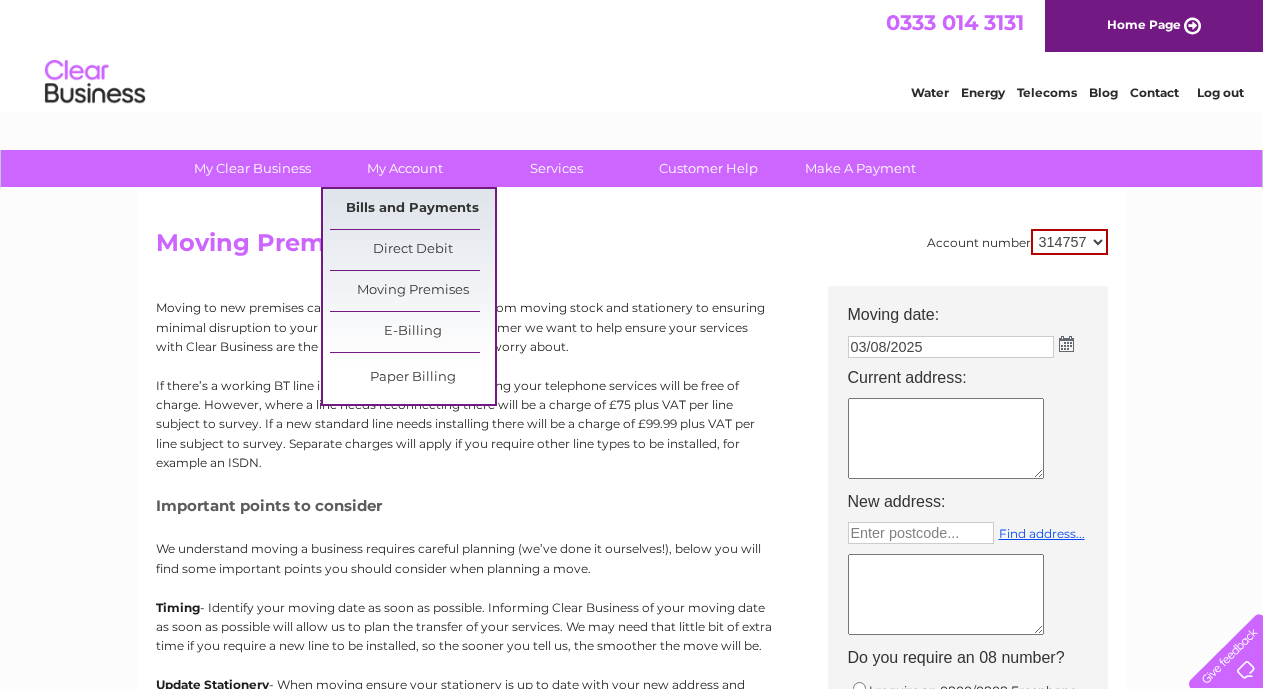 click on "Bills and Payments" at bounding box center [412, 209] 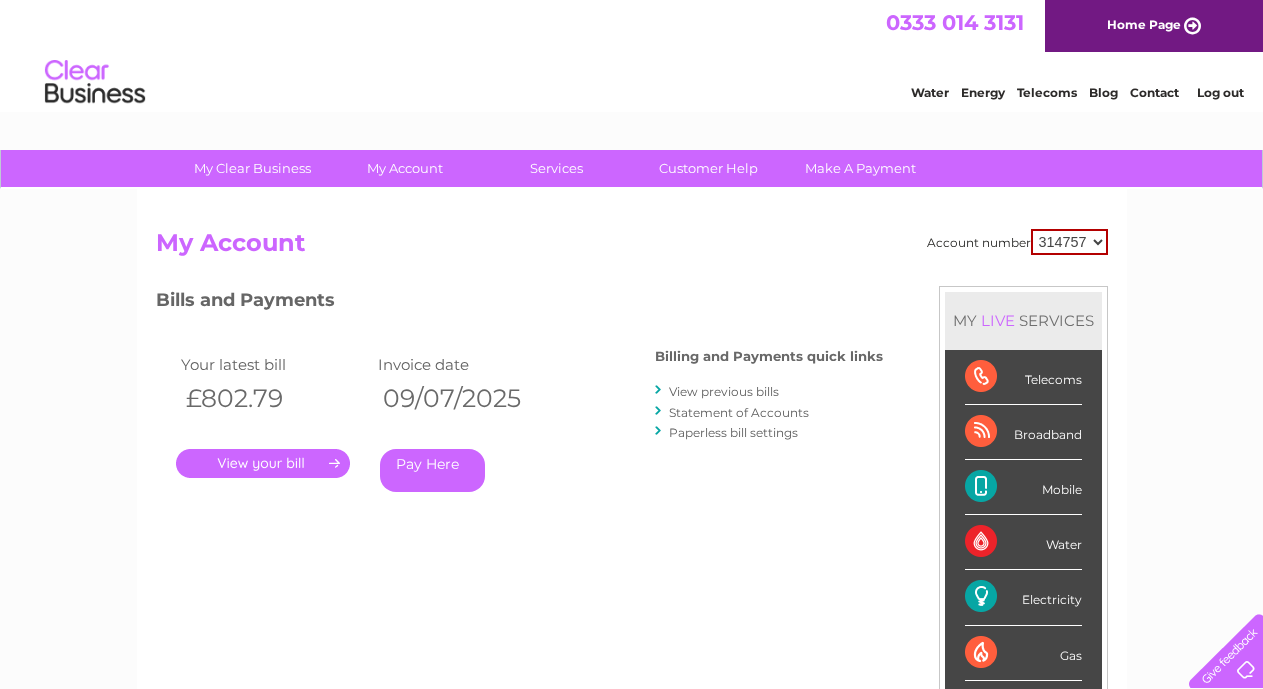 scroll, scrollTop: 0, scrollLeft: 0, axis: both 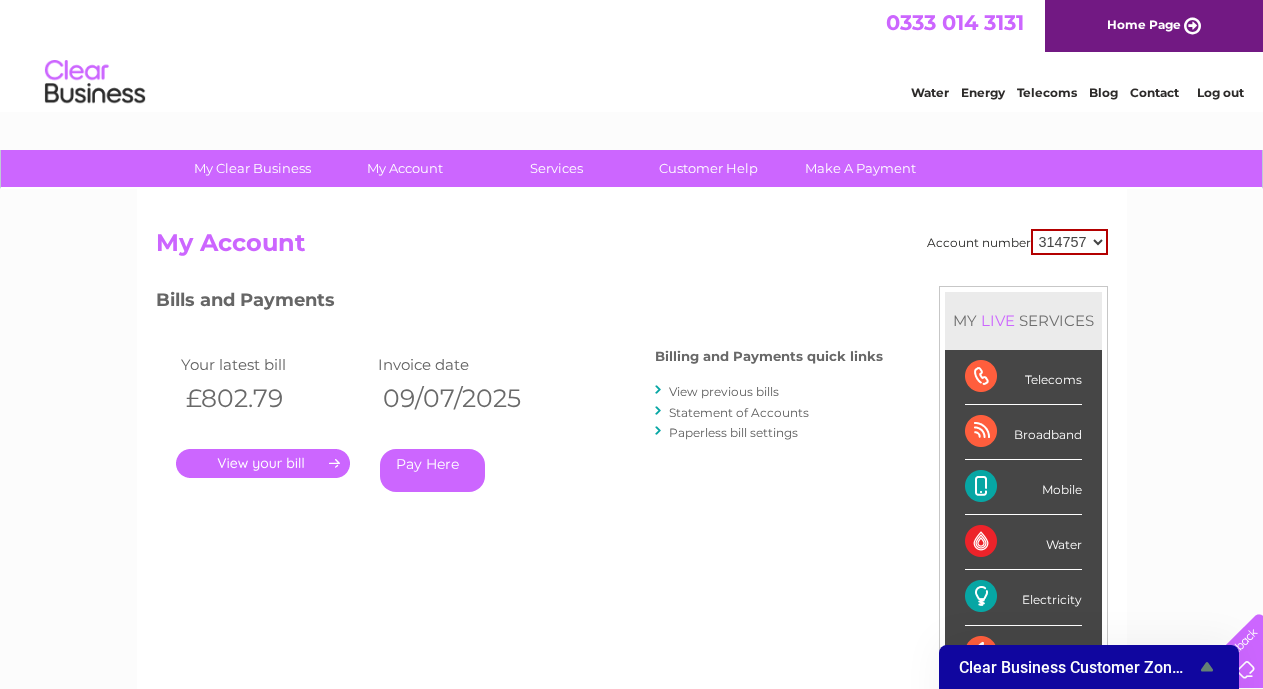 click on "Account number    [ACCOUNT_NUMBER]
My Account
MY LIVE SERVICES
Telecoms
Broadband
Mobile
Water
Electricity
Gas
Payments
Bills and Payments
Billing and Payments quick links
." at bounding box center (632, 530) 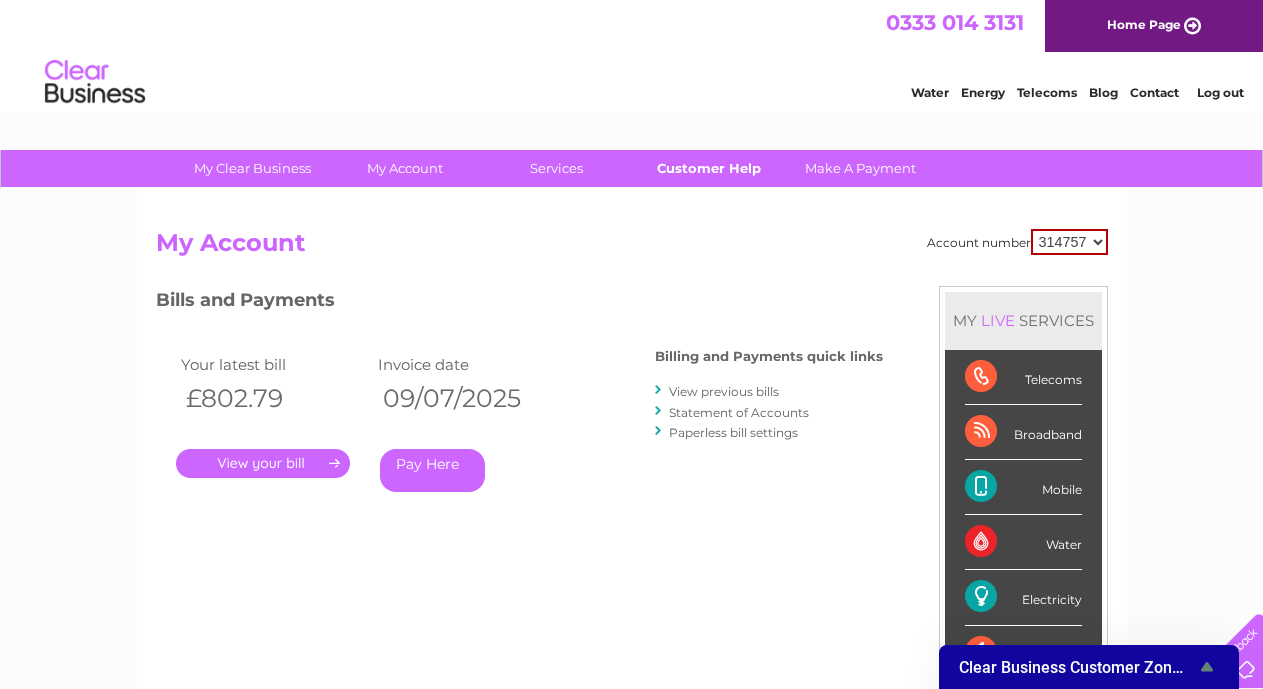 click on "Customer Help" at bounding box center (708, 168) 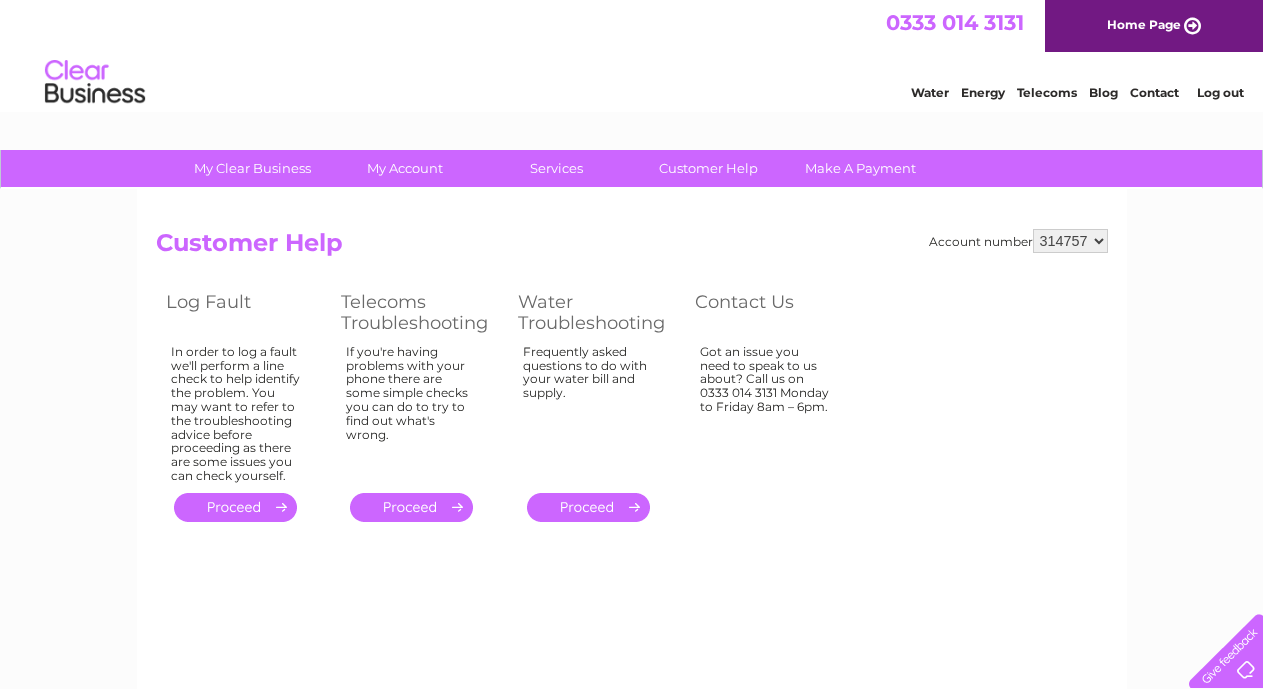 scroll, scrollTop: 0, scrollLeft: 0, axis: both 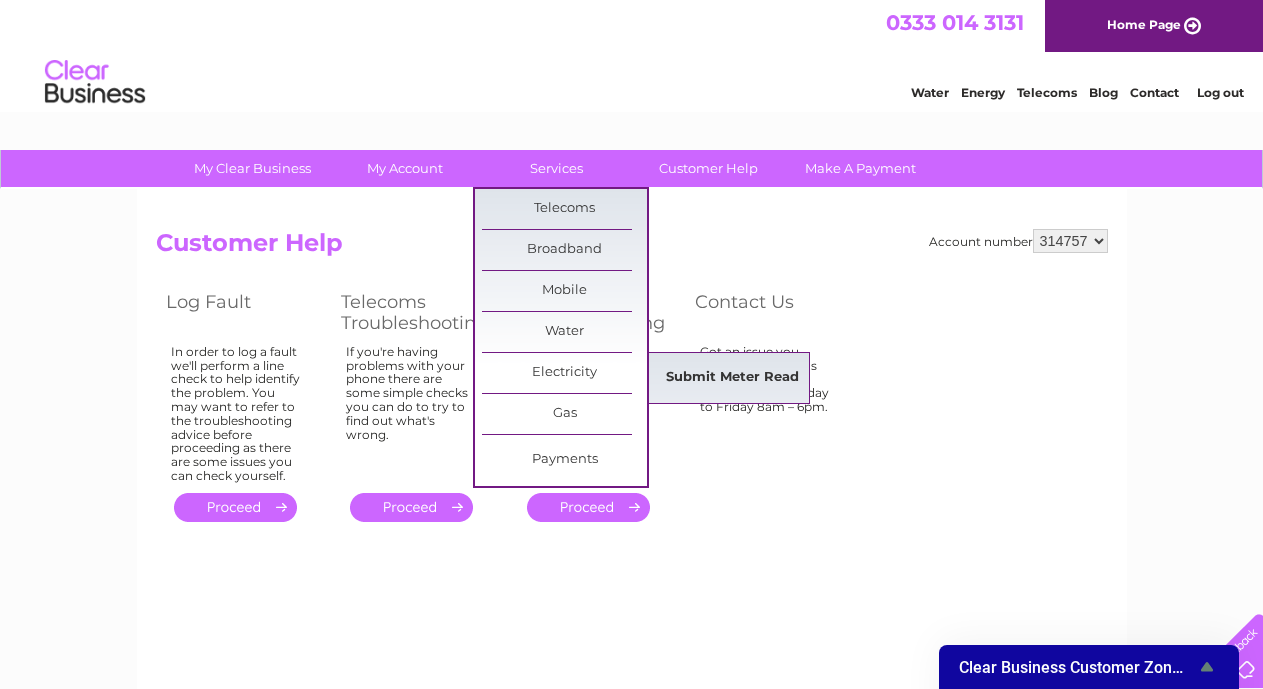 click on "Submit Meter Read" at bounding box center [732, 378] 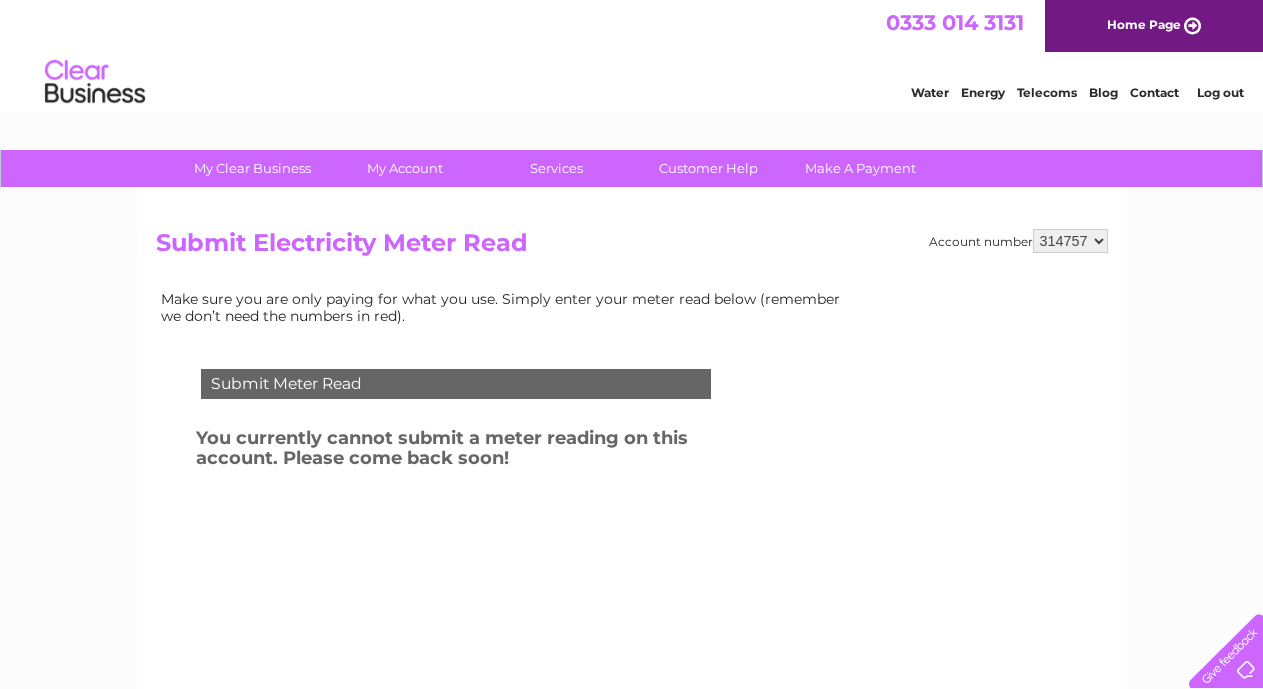 scroll, scrollTop: 0, scrollLeft: 0, axis: both 